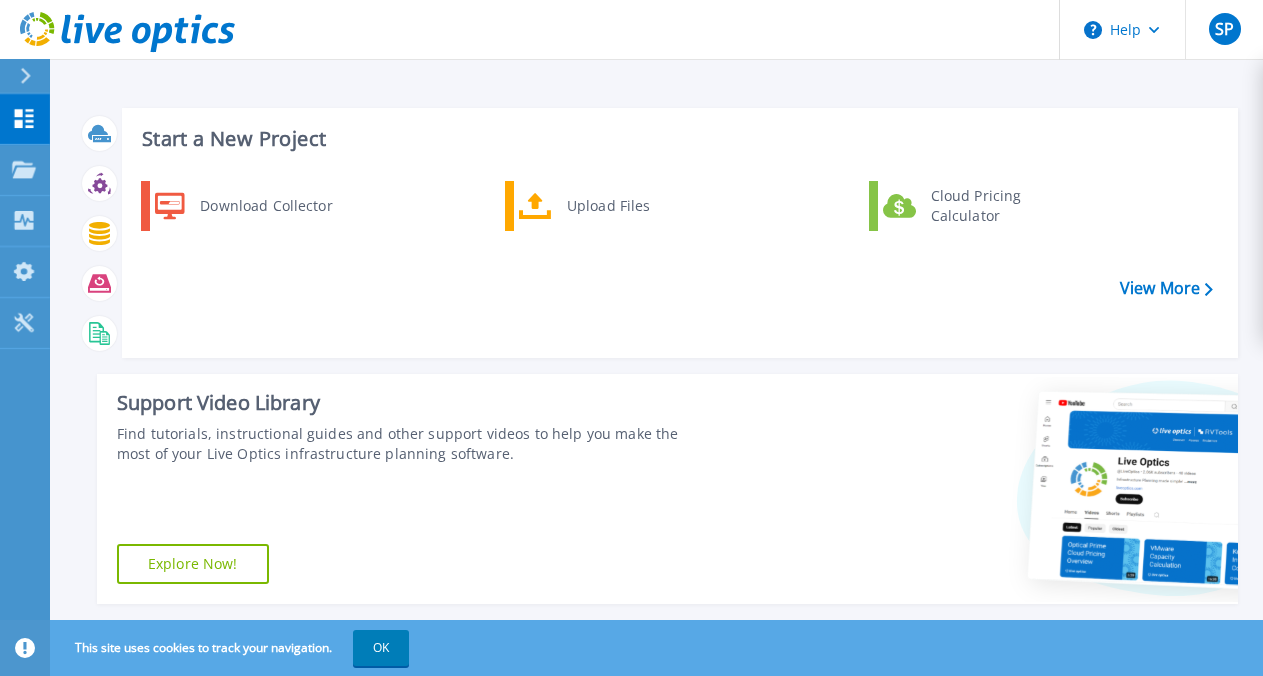 scroll, scrollTop: 0, scrollLeft: 0, axis: both 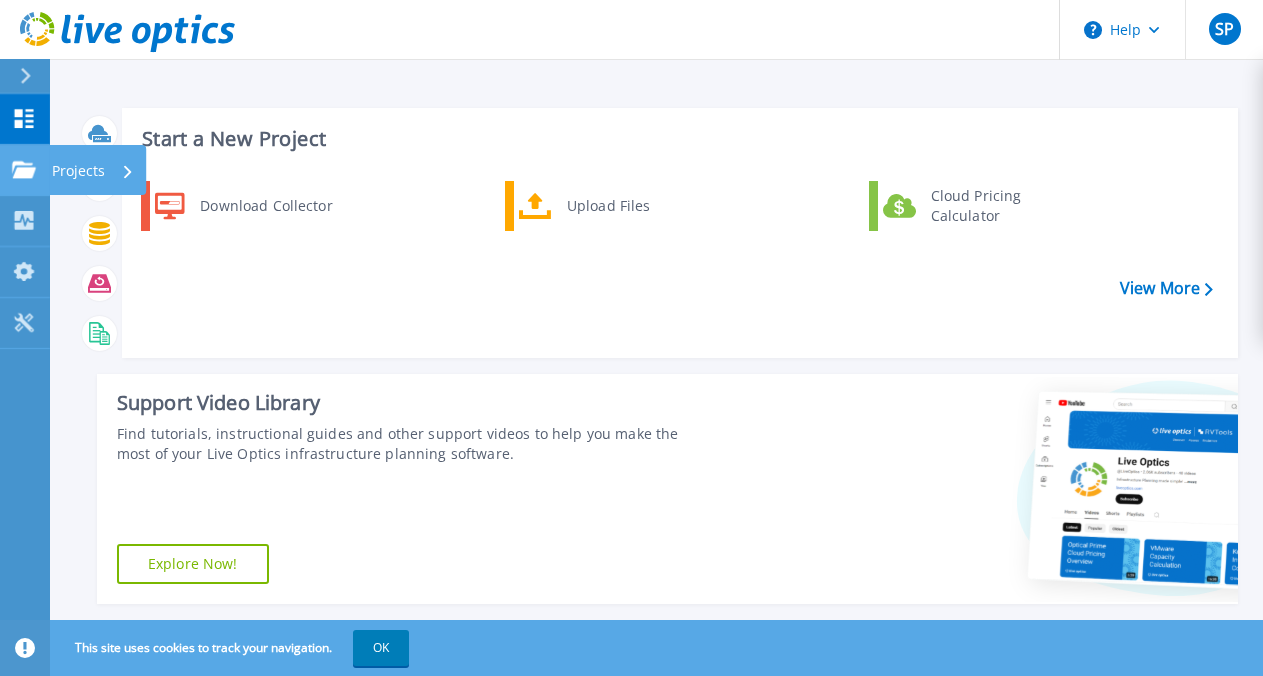 click on "Projects Projects" at bounding box center [25, 170] 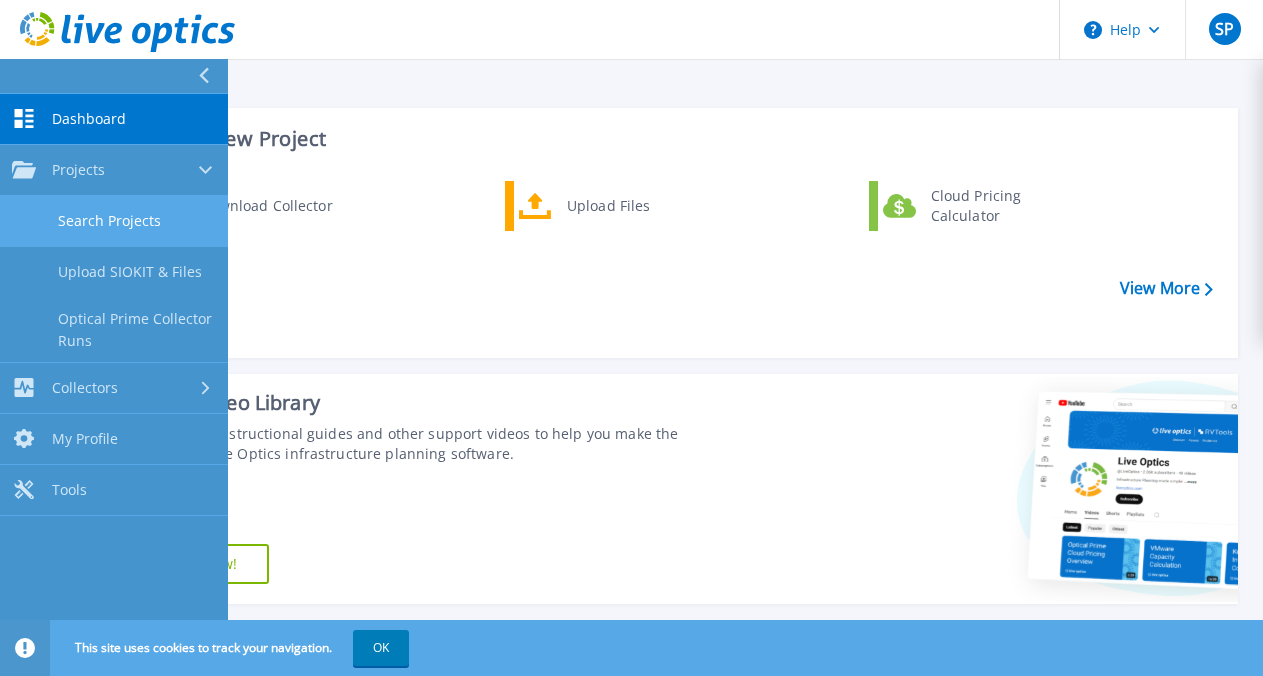 click on "Search Projects" at bounding box center [114, 221] 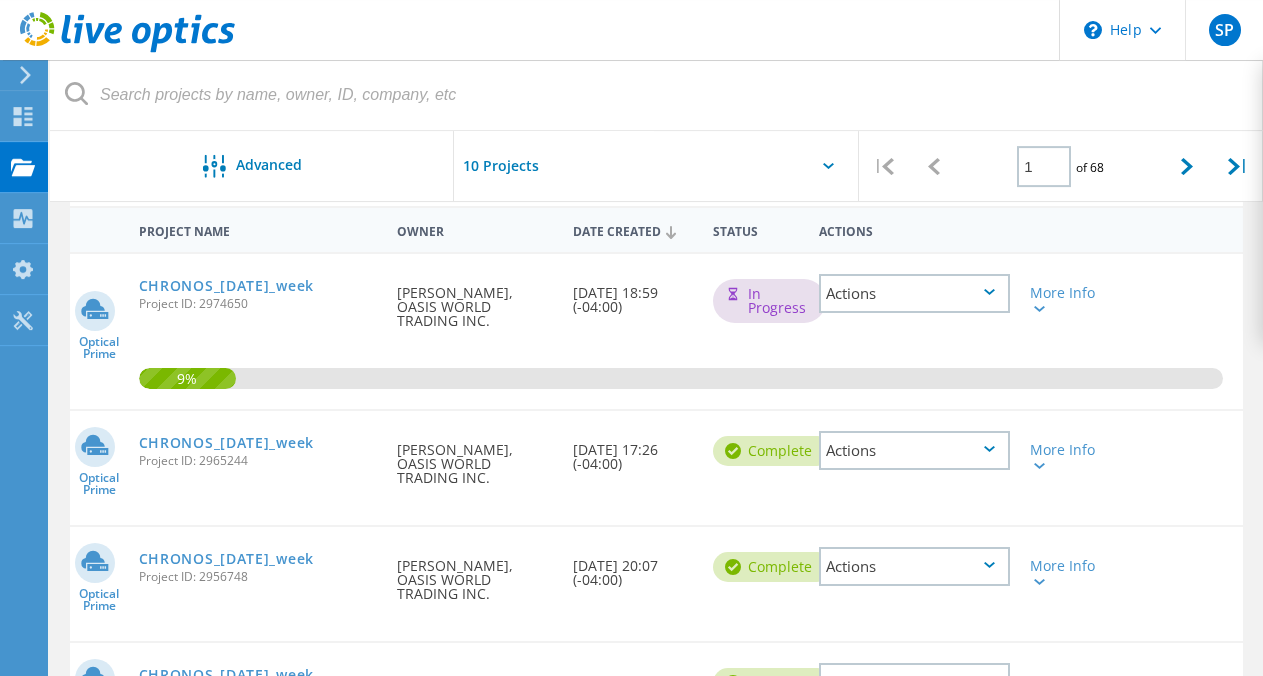 scroll, scrollTop: 193, scrollLeft: 0, axis: vertical 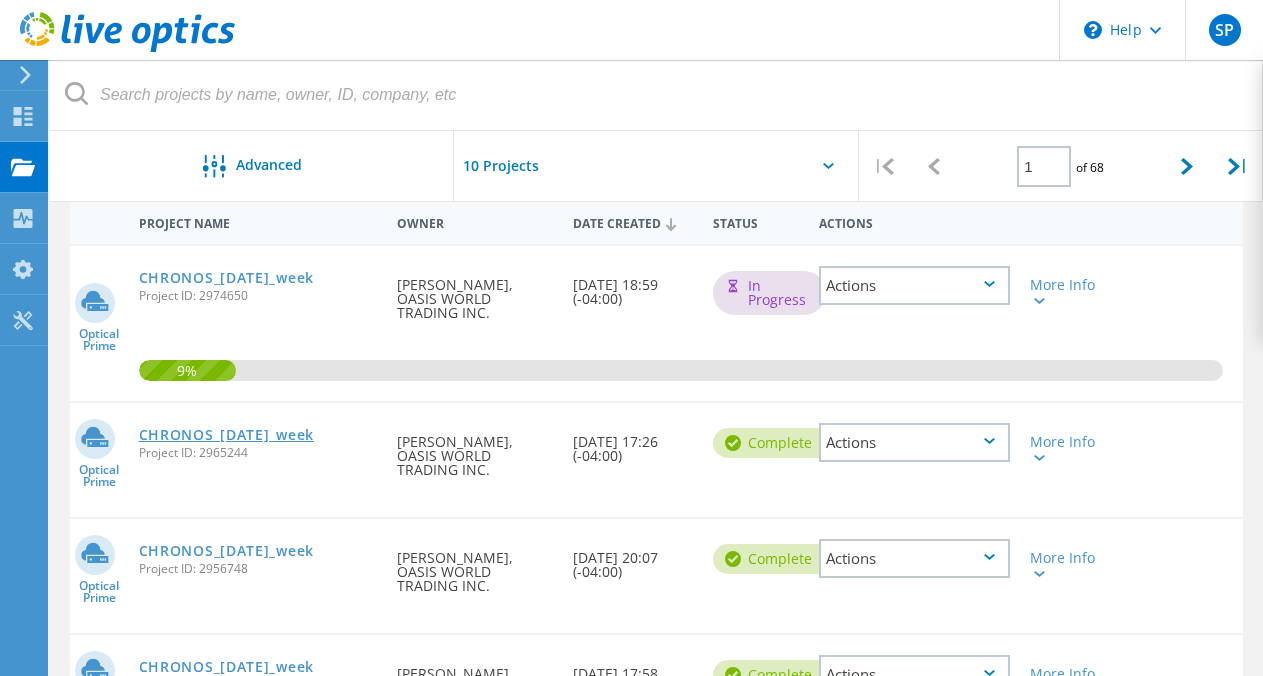 click on "CHRONOS_[DATE]_week" 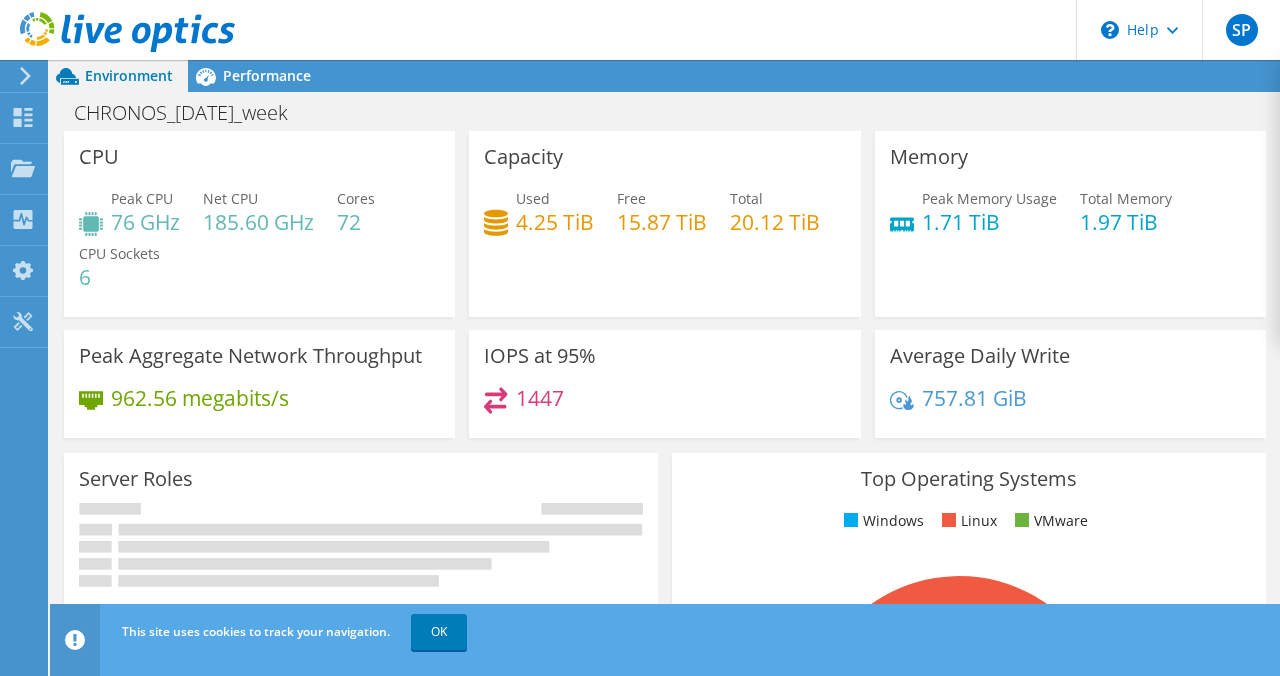 scroll, scrollTop: 0, scrollLeft: 0, axis: both 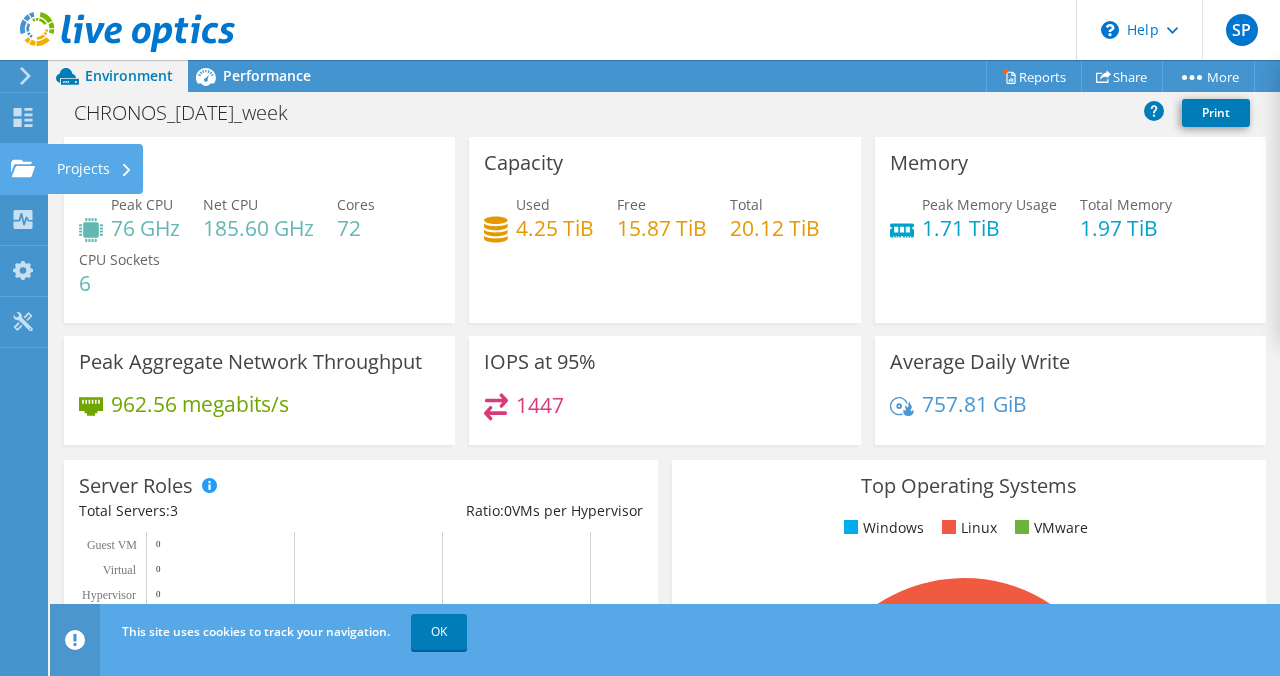 click 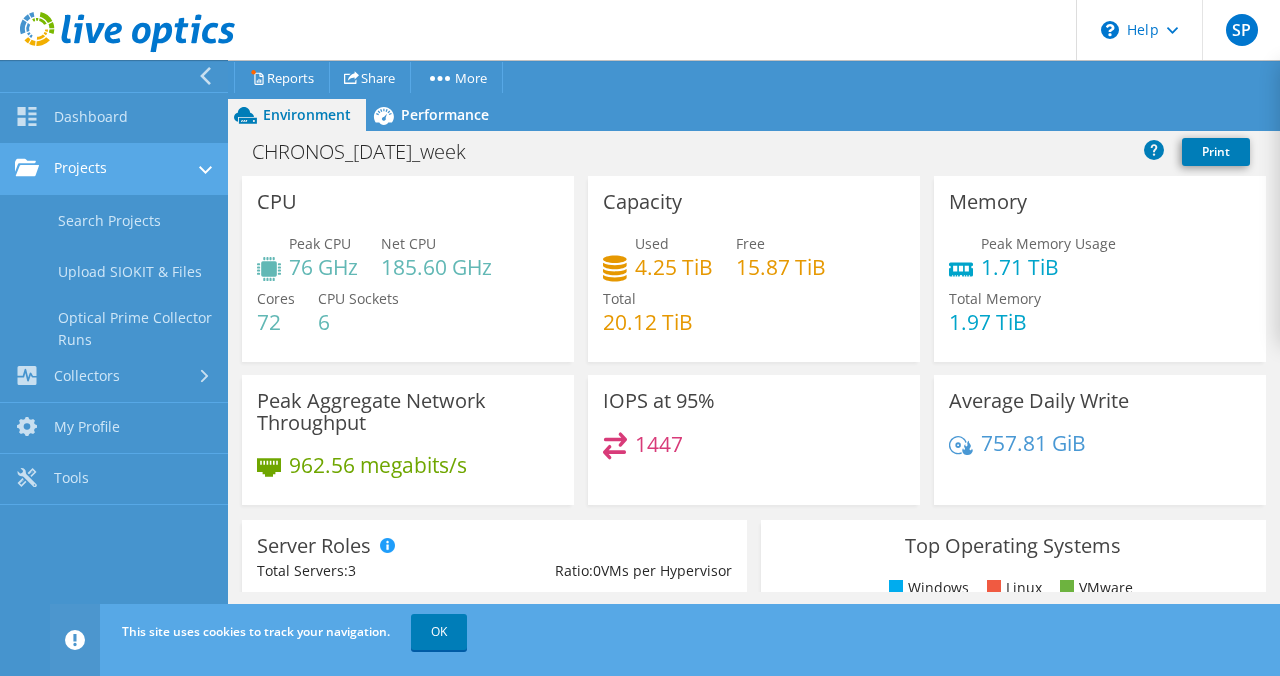 click on "Projects" at bounding box center (114, 169) 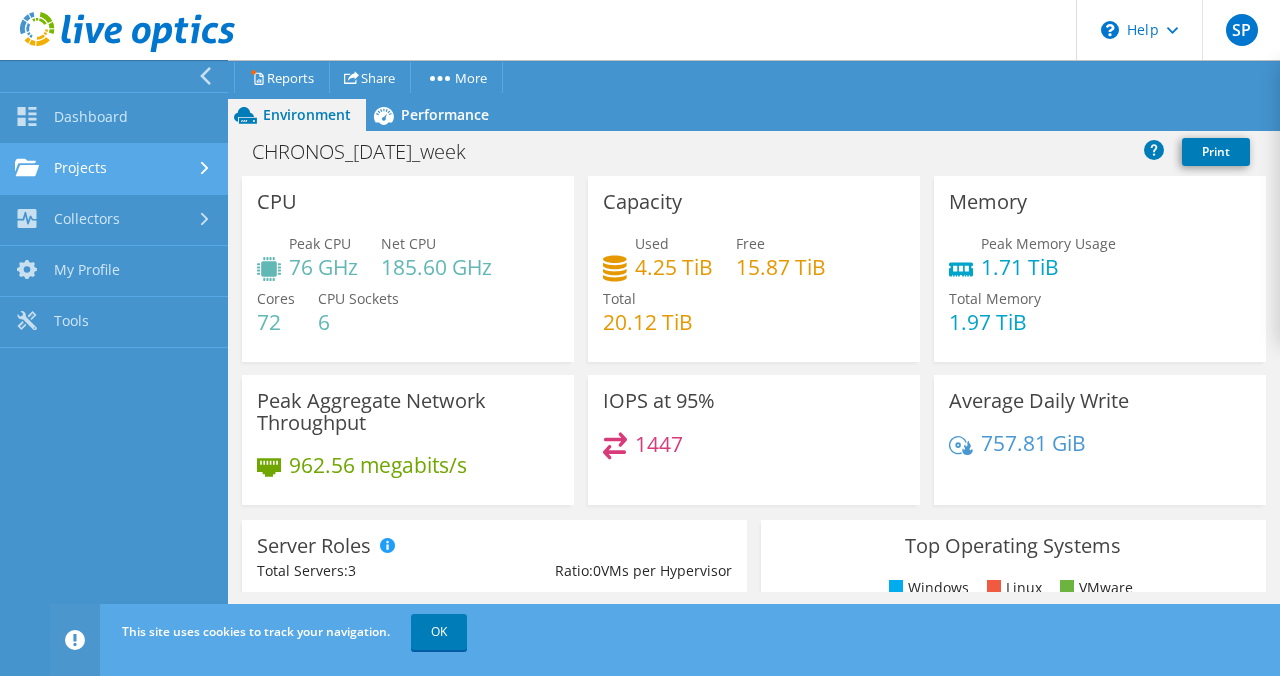 click on "Projects" at bounding box center [114, 169] 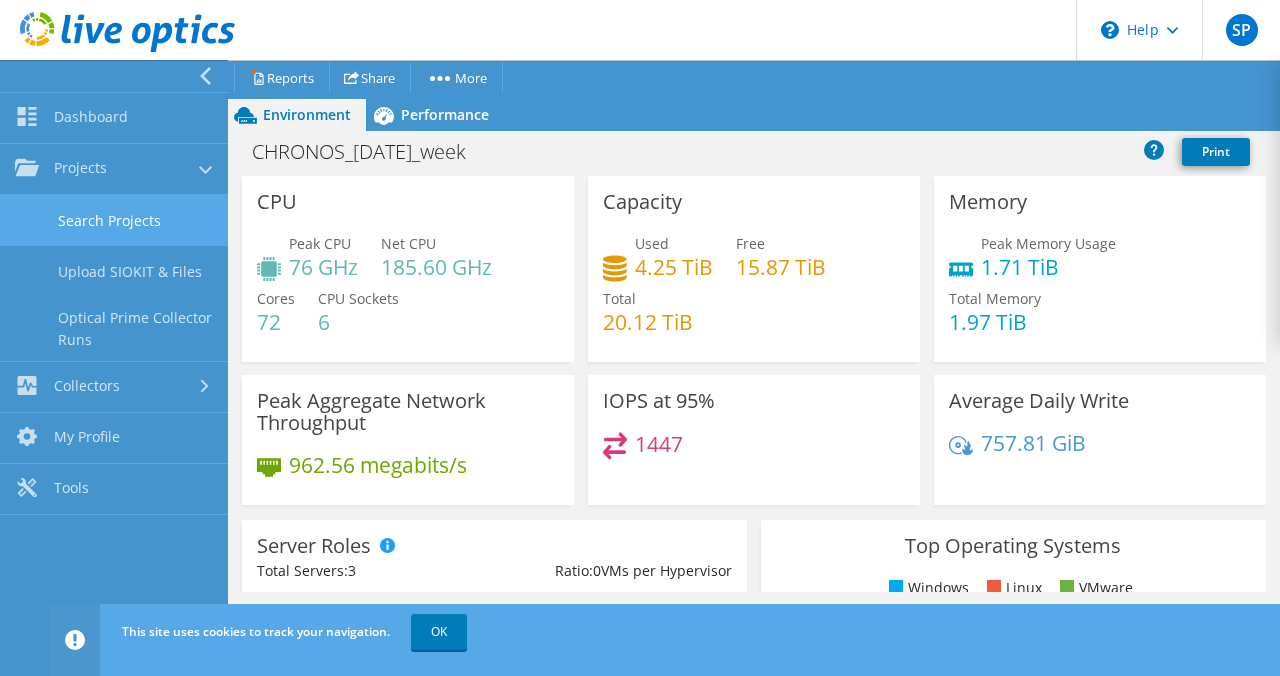 click on "Search Projects" at bounding box center (114, 220) 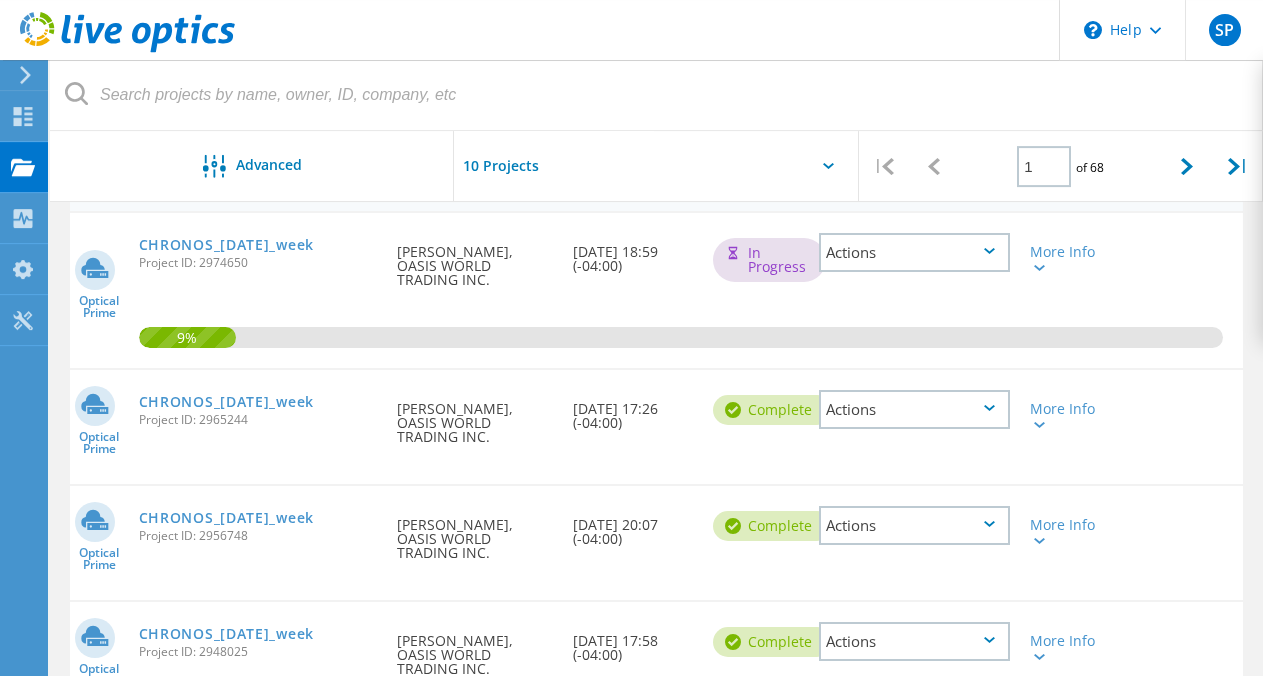 scroll, scrollTop: 237, scrollLeft: 0, axis: vertical 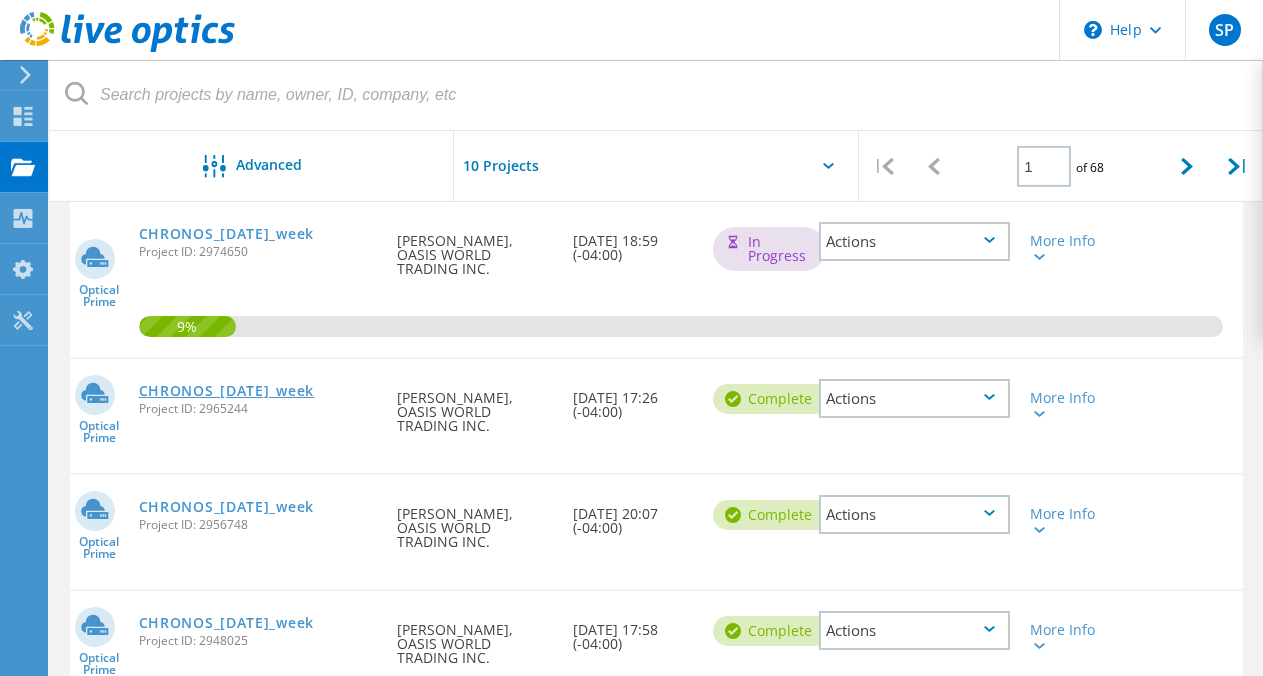 click on "CHRONOS_[DATE]_week" 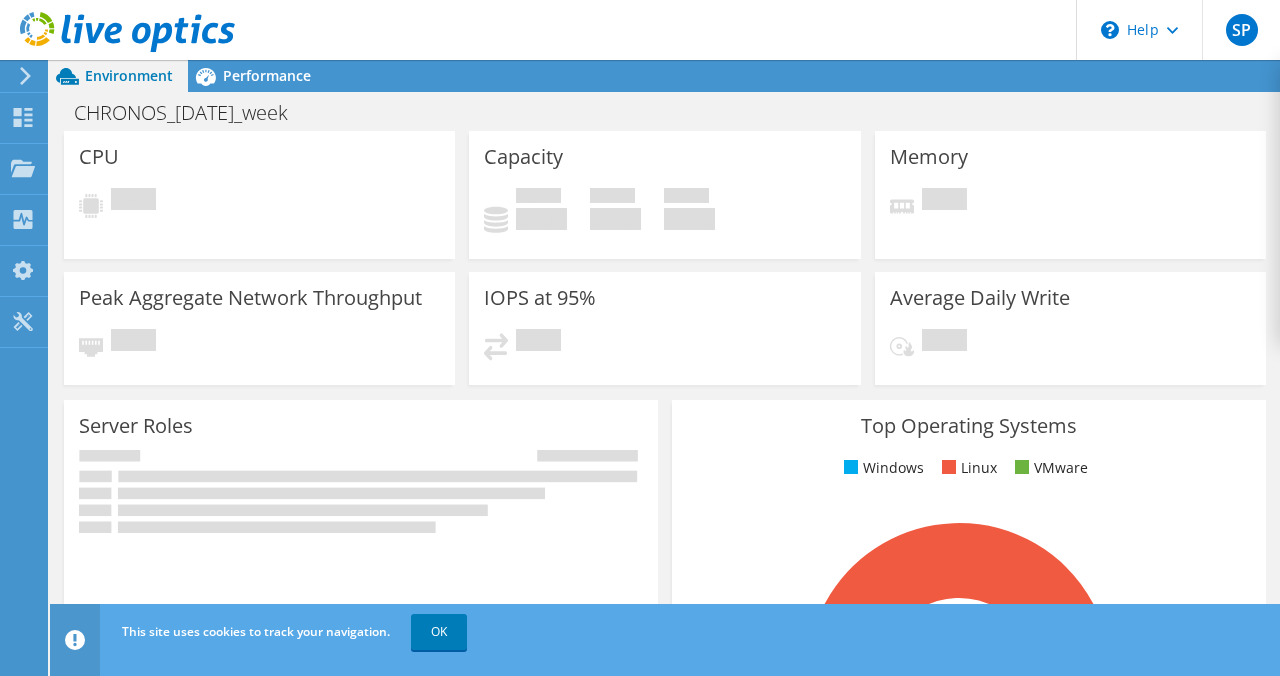 scroll, scrollTop: 0, scrollLeft: 0, axis: both 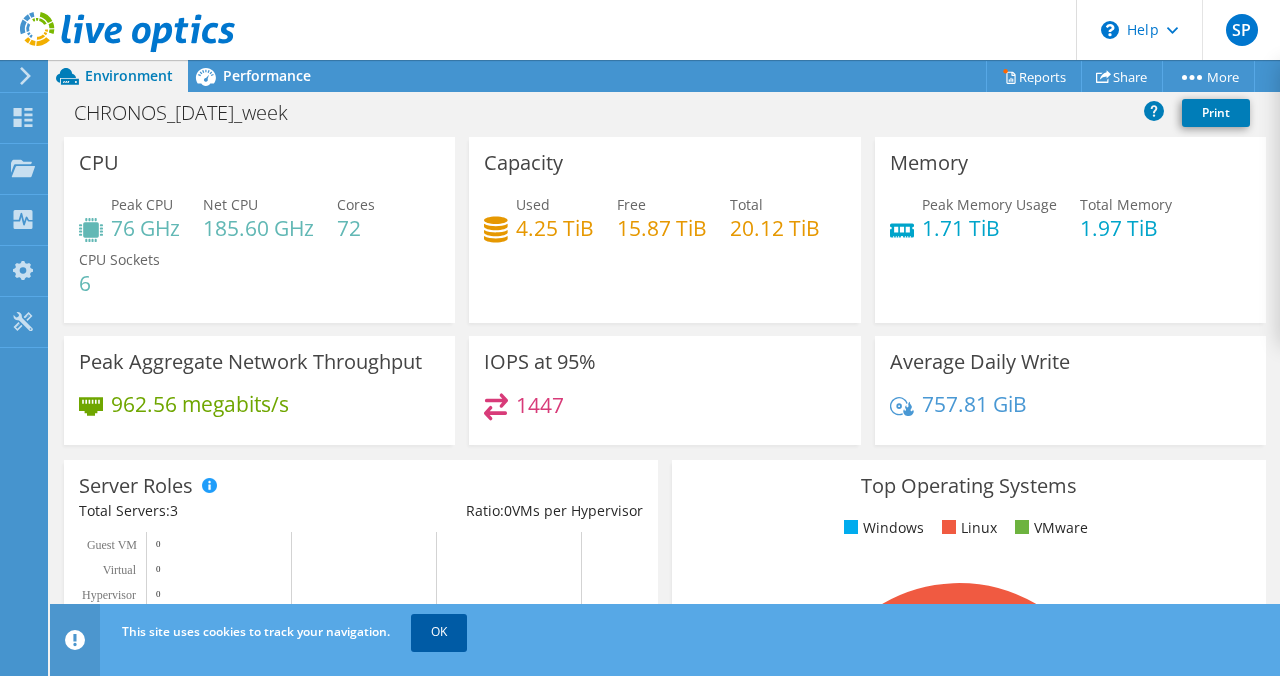 click on "OK" at bounding box center [439, 632] 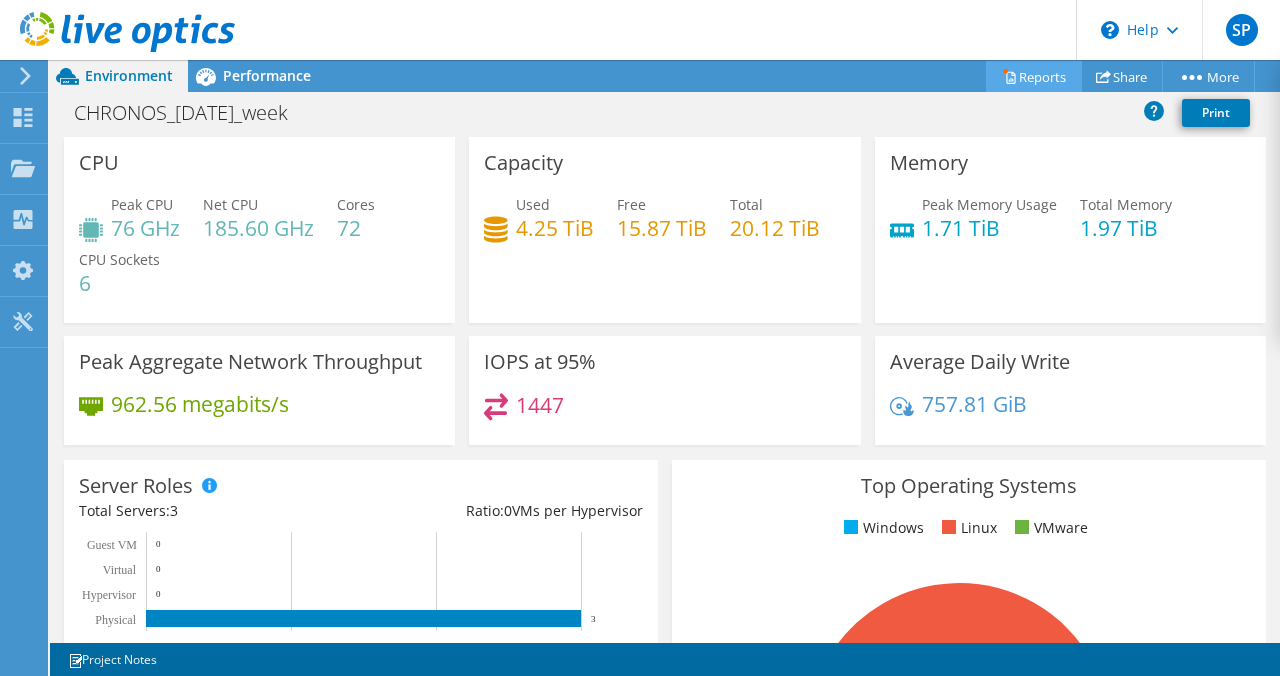 click on "Reports" at bounding box center [1034, 76] 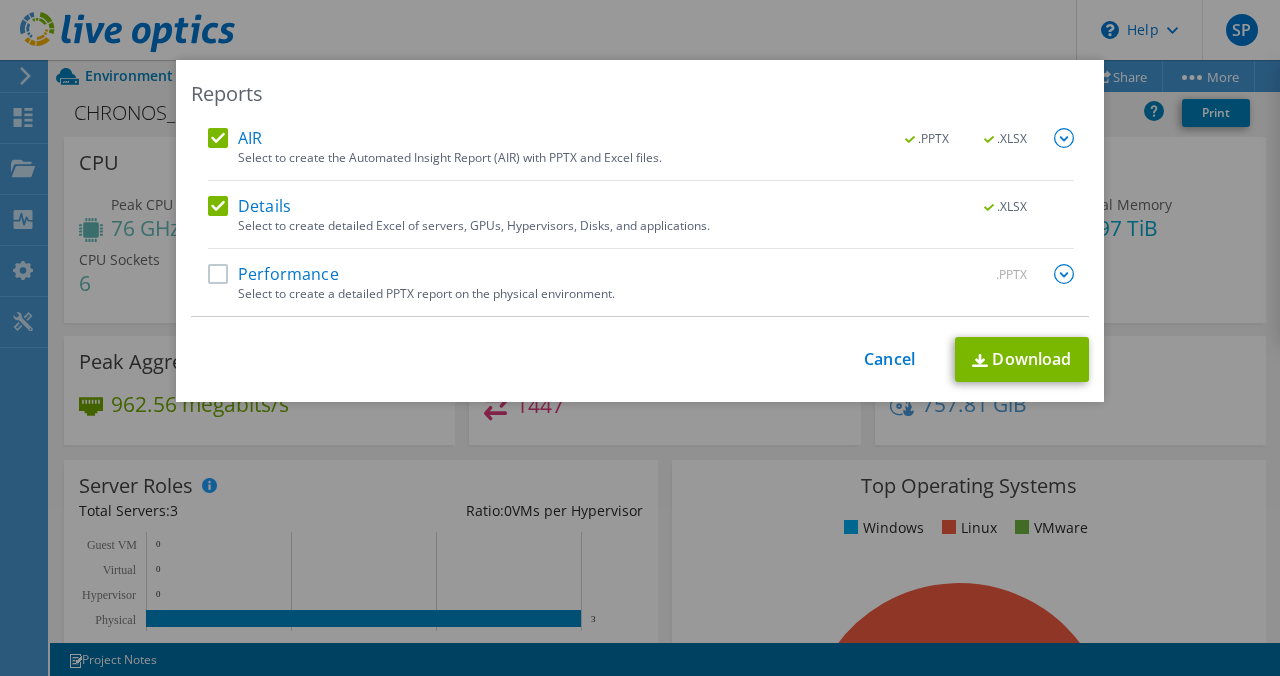 click on "AIR" at bounding box center [235, 138] 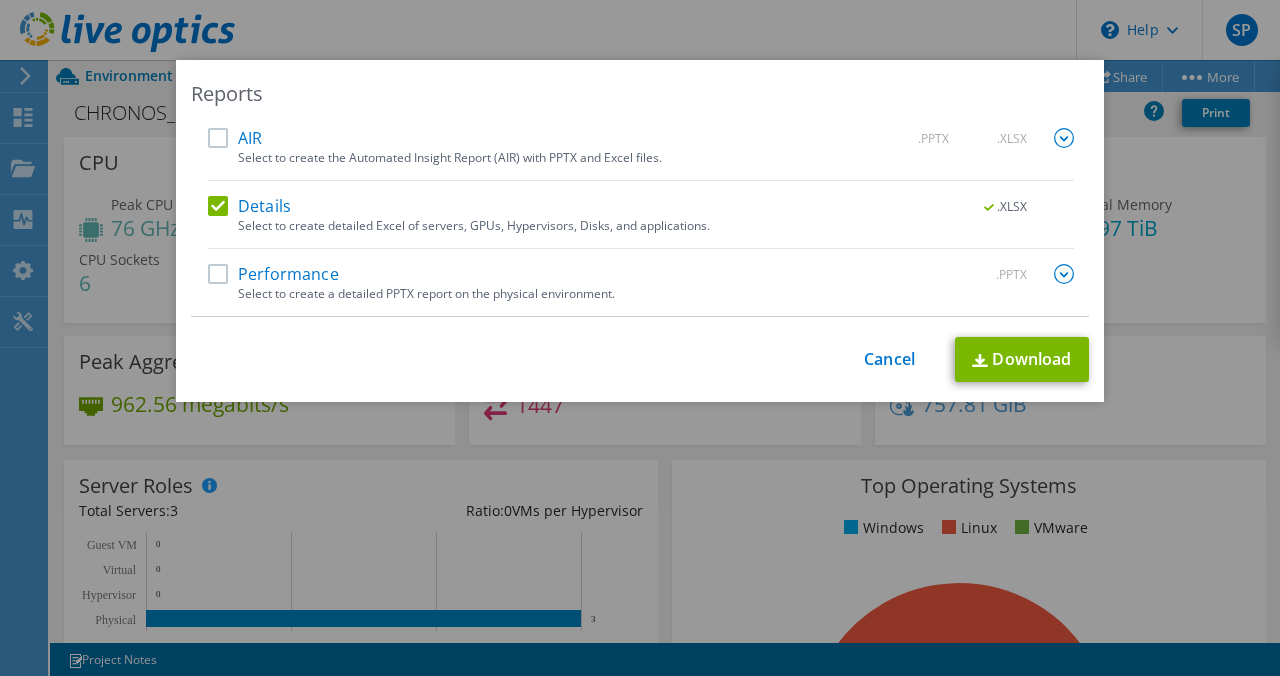 click on "Performance" at bounding box center (273, 274) 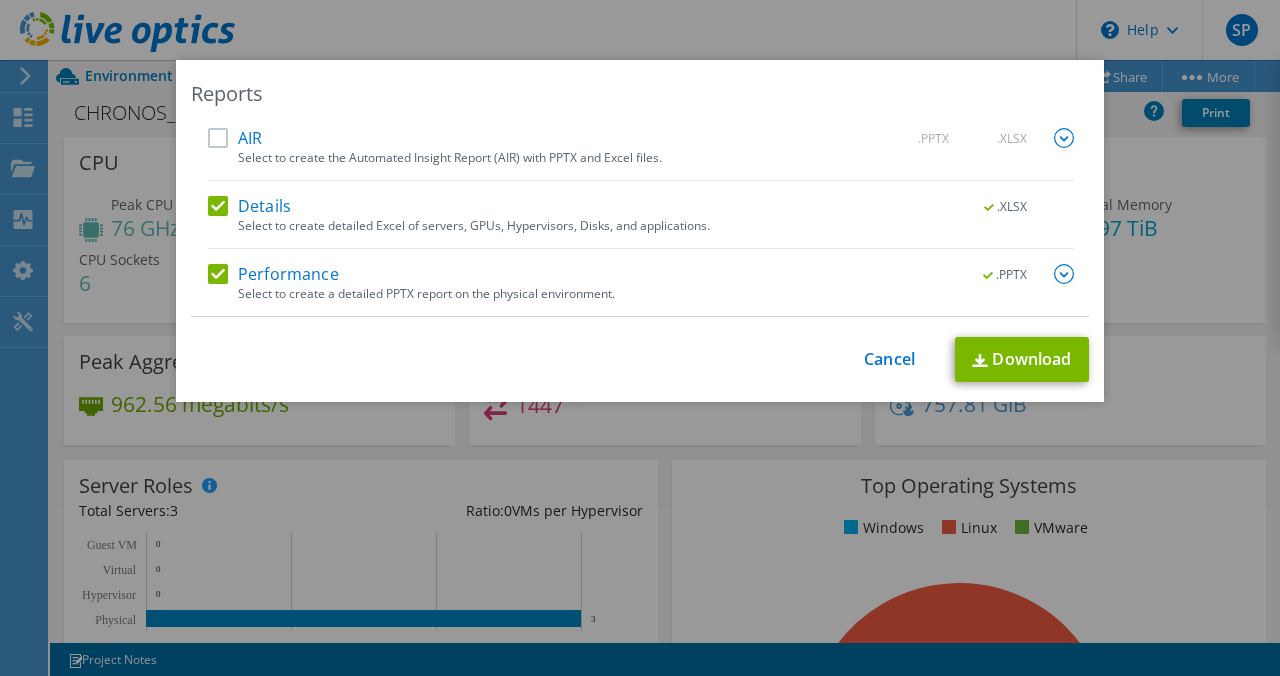 click at bounding box center [1064, 274] 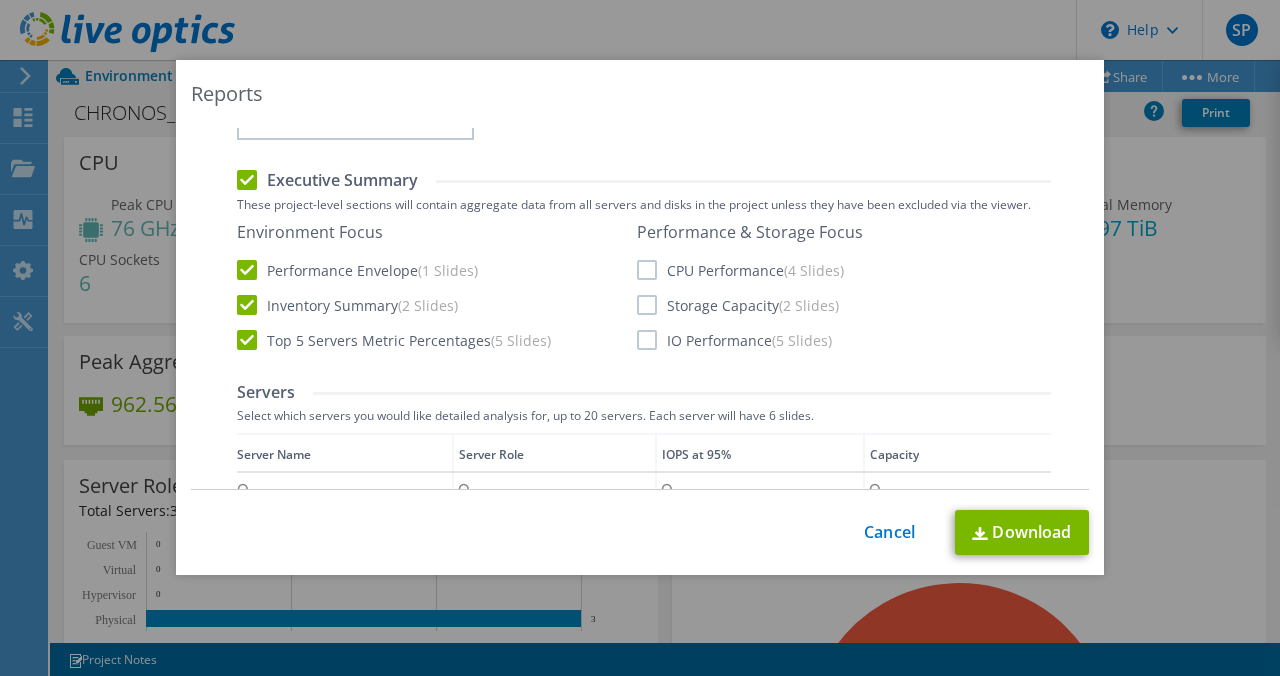 scroll, scrollTop: 262, scrollLeft: 0, axis: vertical 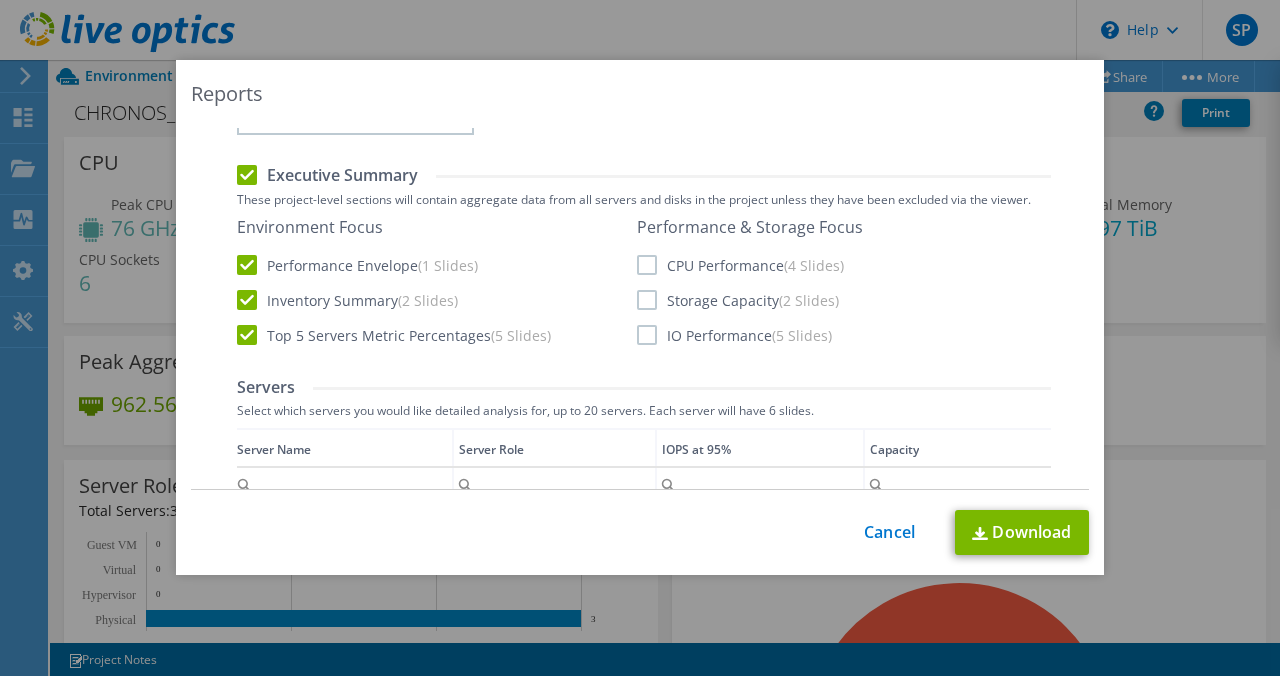 click on "Performance & Storage Focus
CPU Performance  (4 Slides)
Storage Capacity  (2 Slides)
IO Performance  (5 Slides)" at bounding box center (750, 281) 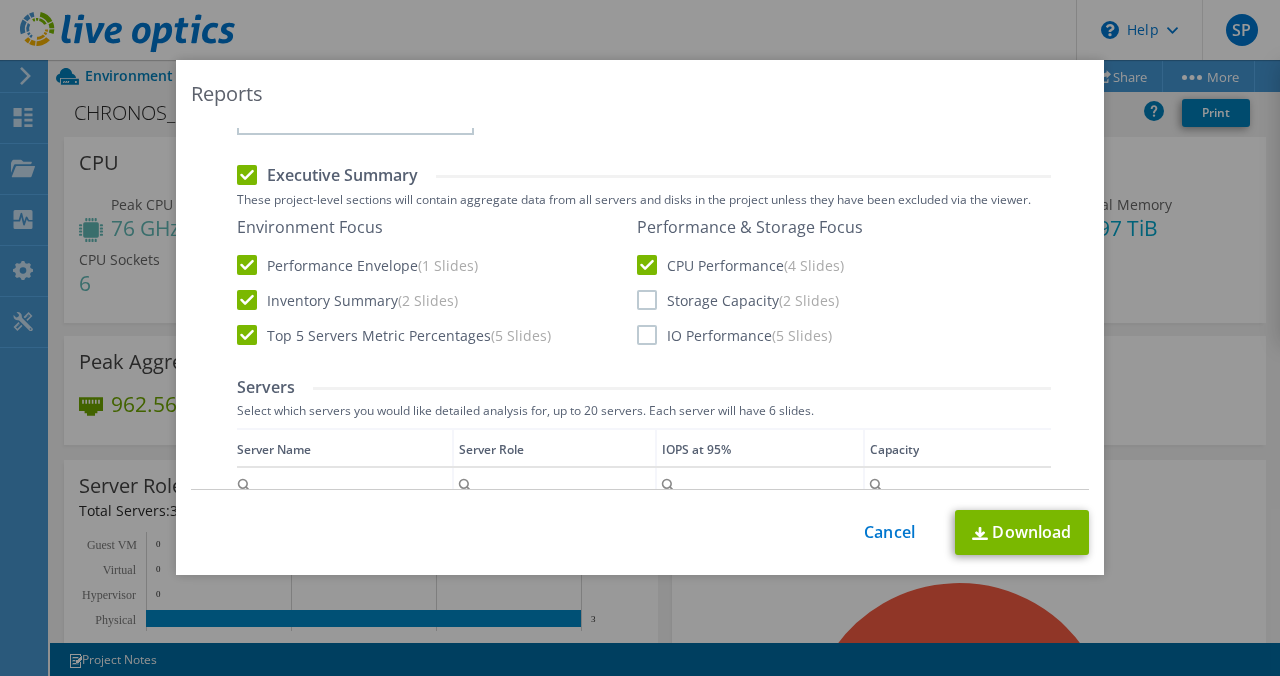 click on "Storage Capacity  (2 Slides)" at bounding box center [738, 300] 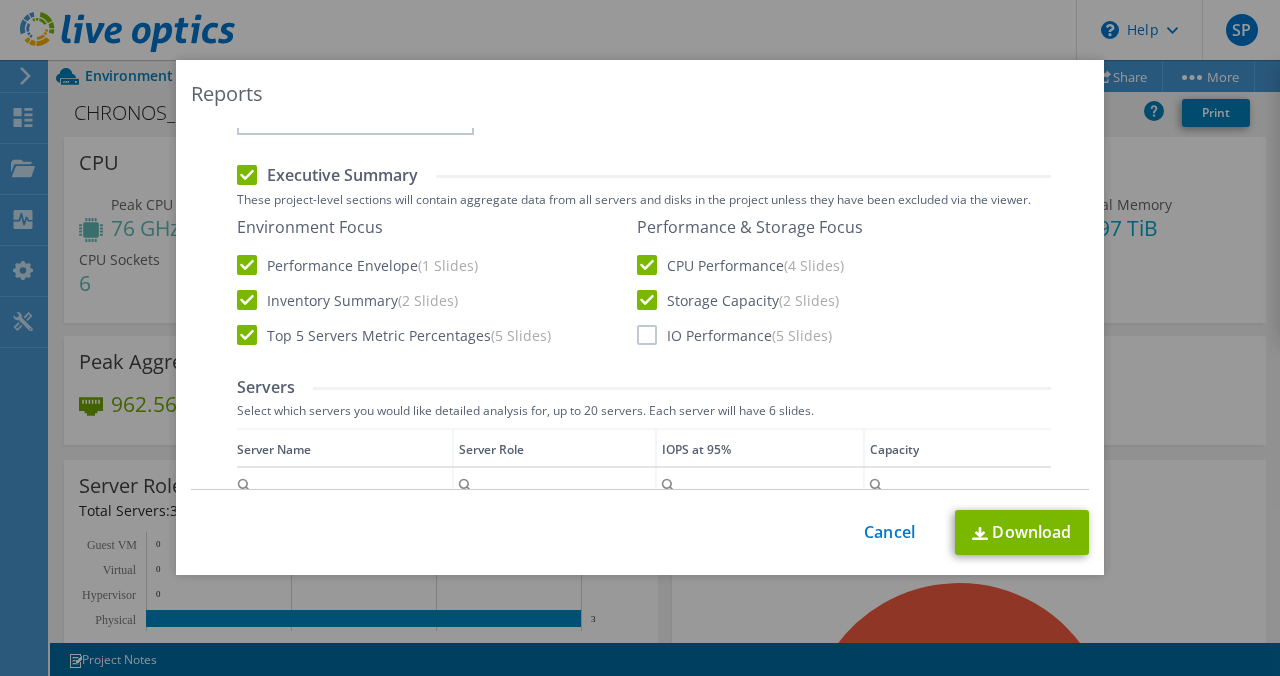 click on "IO Performance  (5 Slides)" at bounding box center (734, 335) 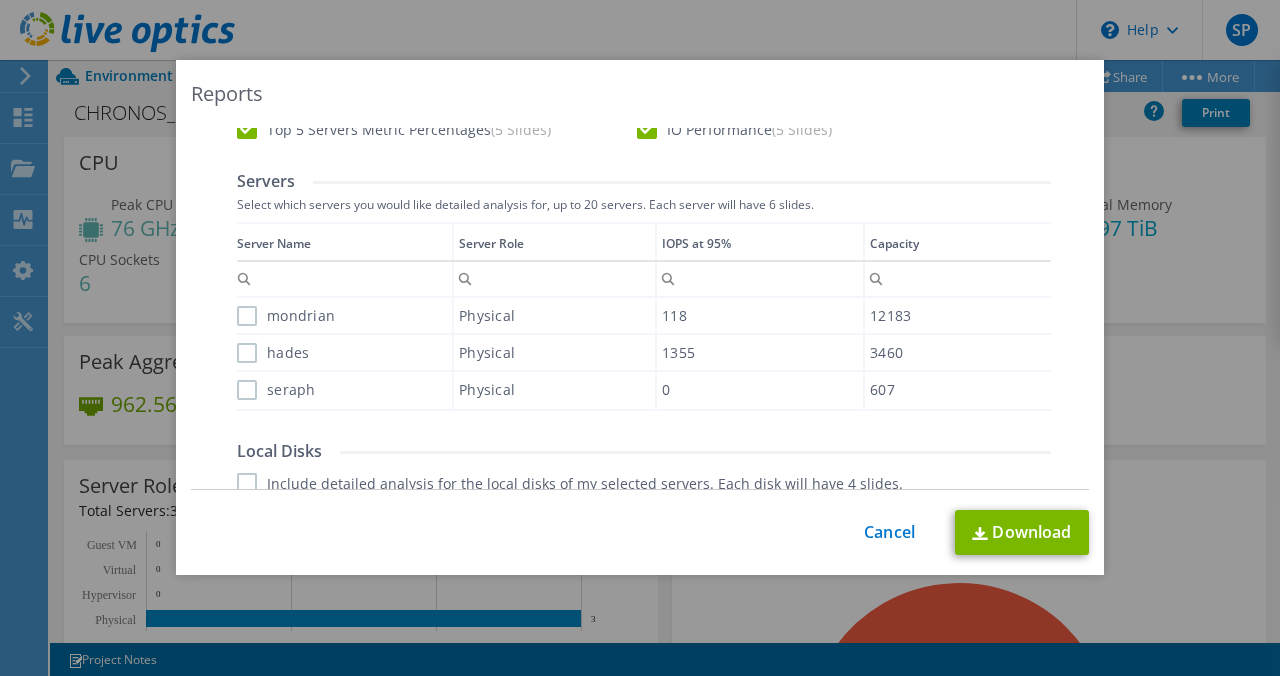 scroll, scrollTop: 555, scrollLeft: 0, axis: vertical 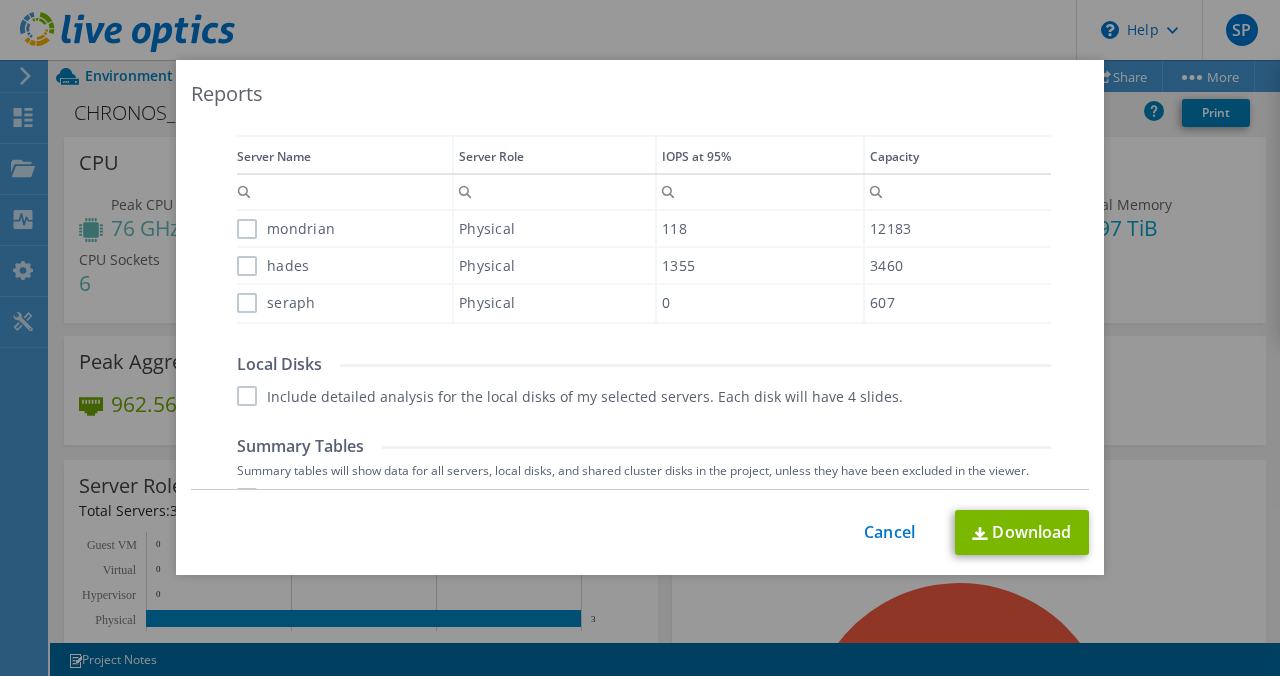 click on "mondrian" at bounding box center [286, 229] 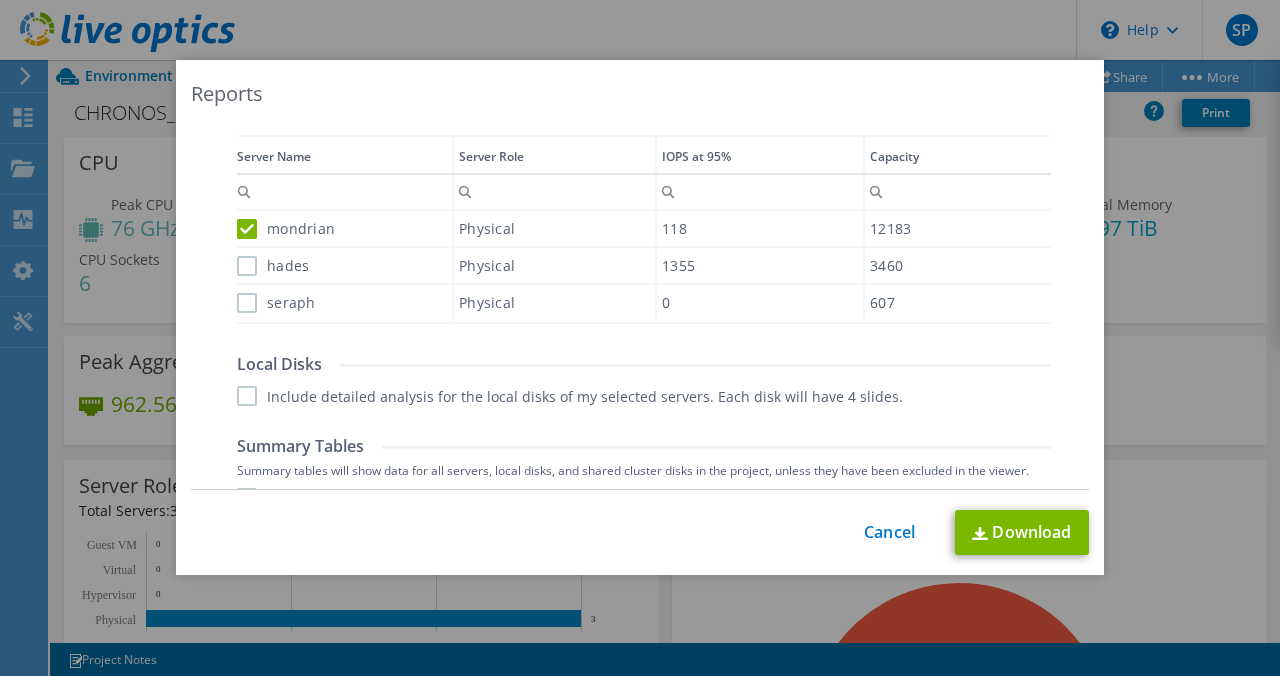 click on "hades" at bounding box center (273, 266) 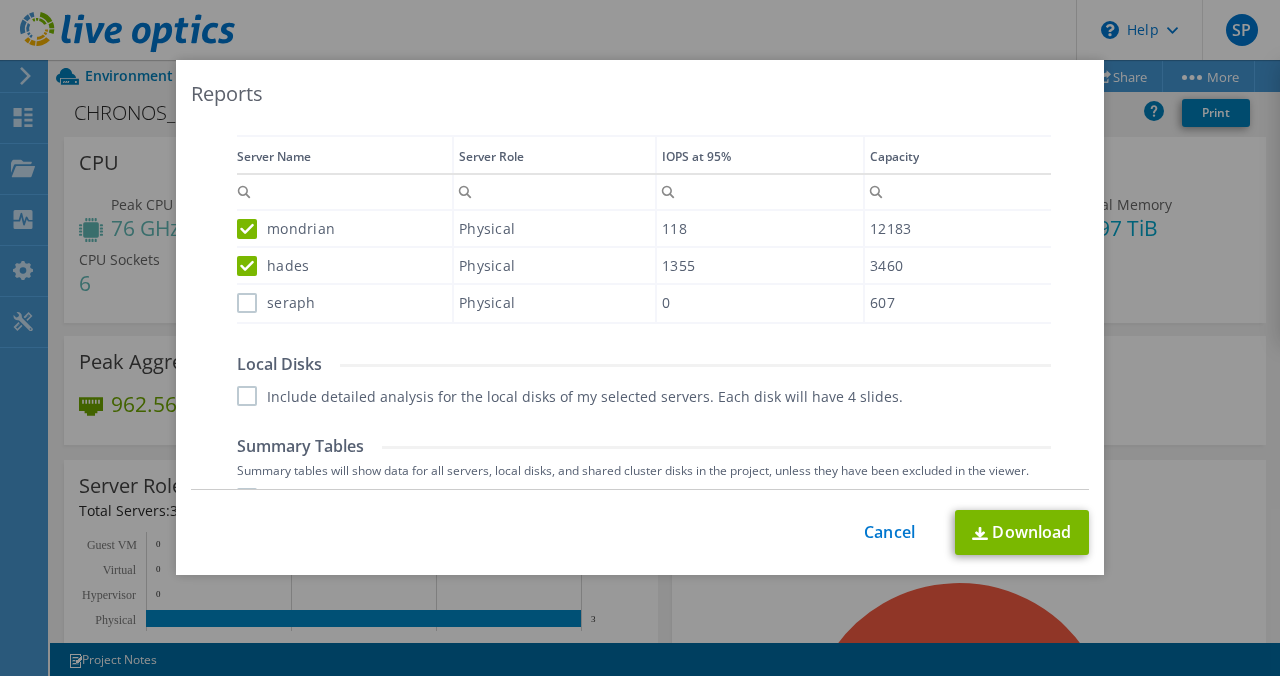 click on "seraph" at bounding box center [276, 303] 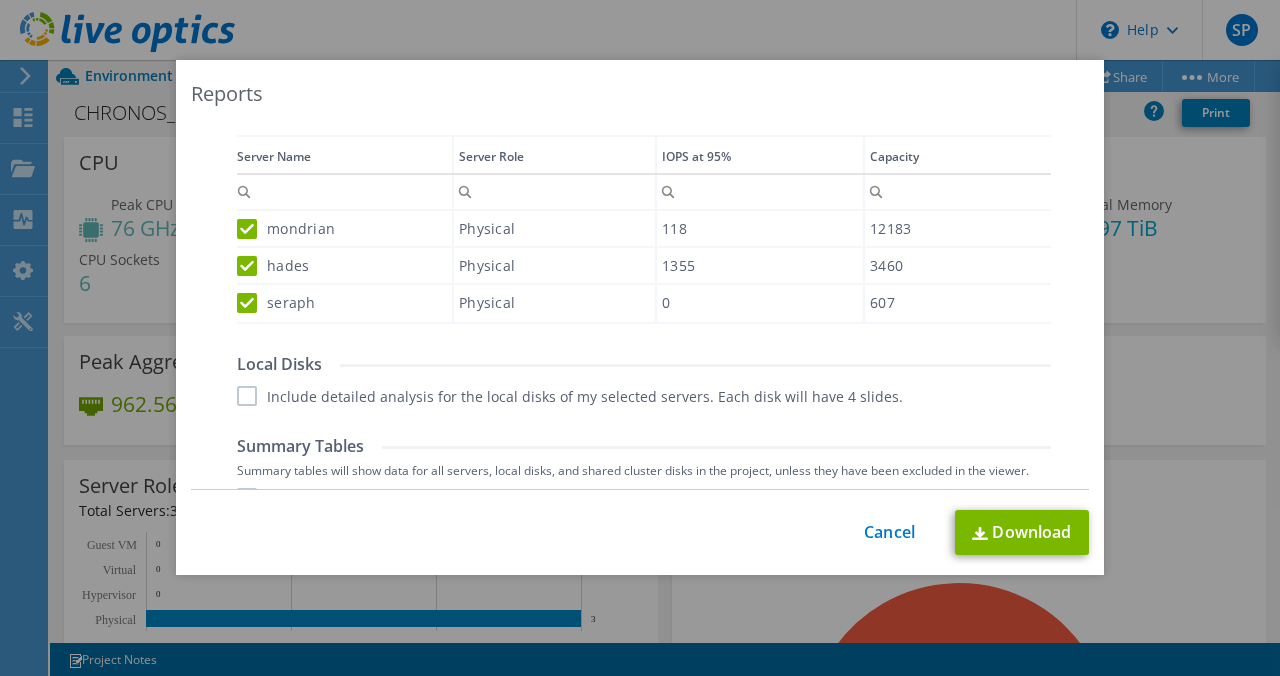 click on "Include detailed analysis for the local disks of my selected servers. Each disk will have 4 slides." at bounding box center [570, 396] 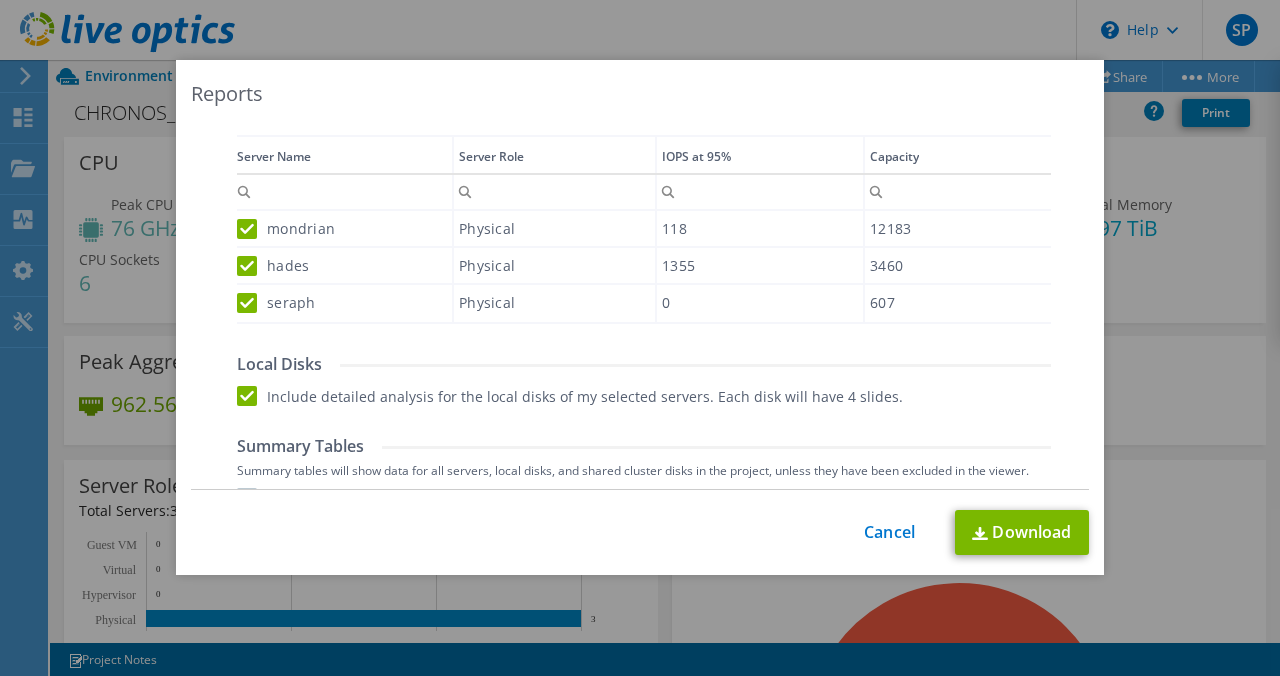 scroll, scrollTop: 659, scrollLeft: 0, axis: vertical 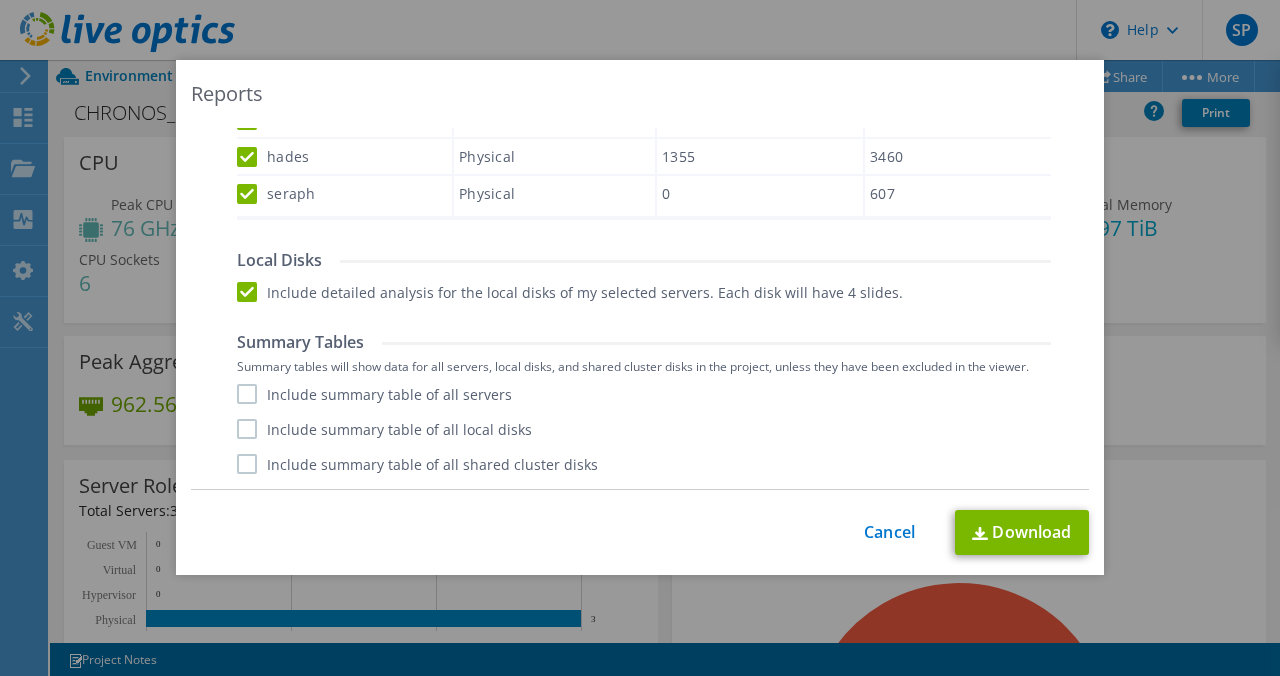 click on "Include summary table of all servers" at bounding box center [374, 394] 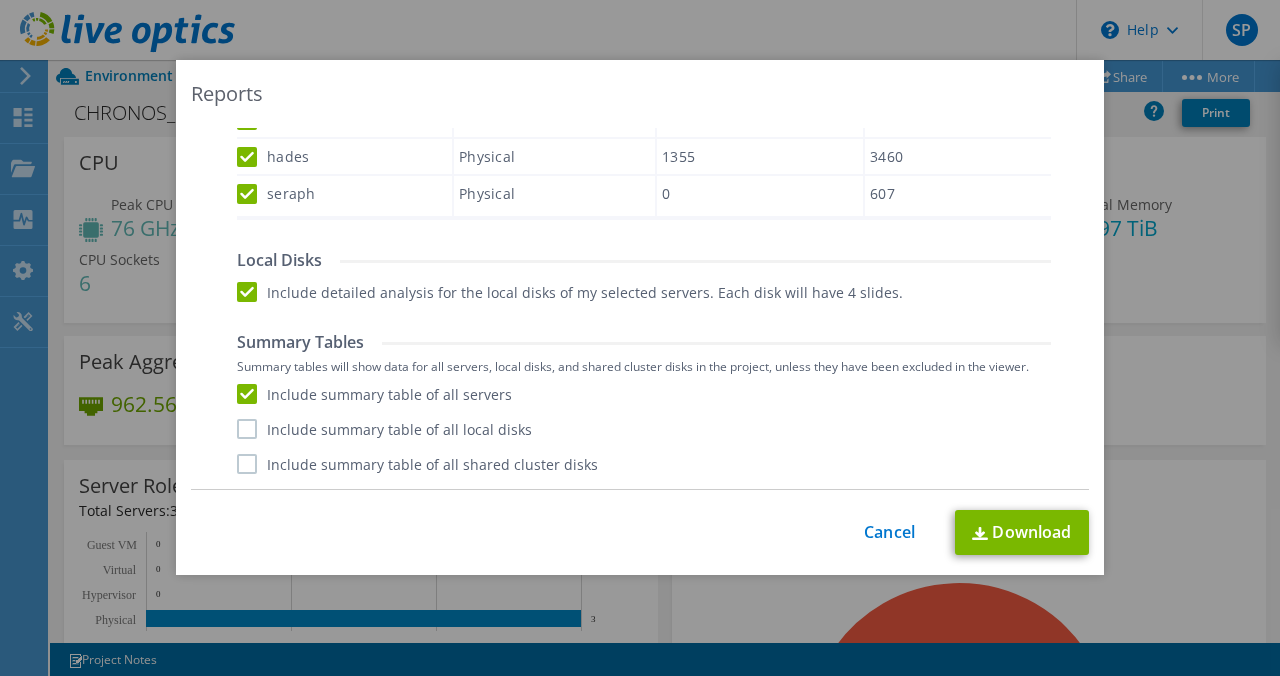 click on "Include summary table of all local disks" at bounding box center [384, 429] 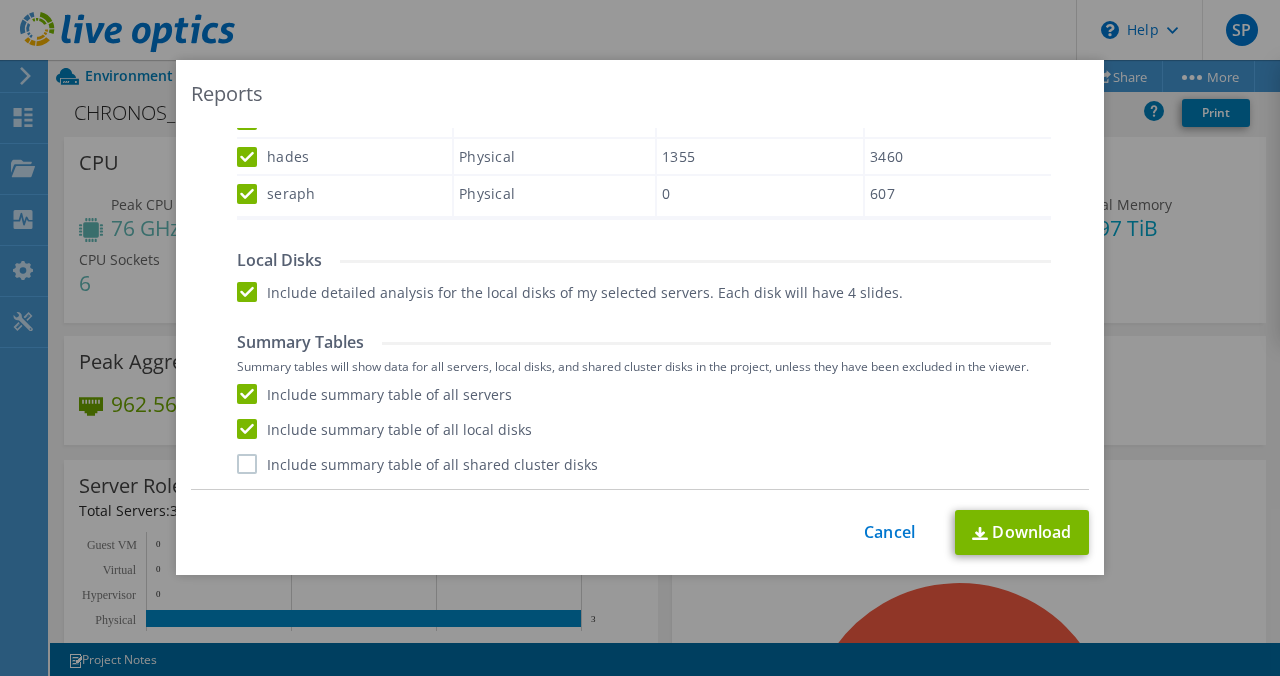 click on "Include summary table of all shared cluster disks" at bounding box center (417, 464) 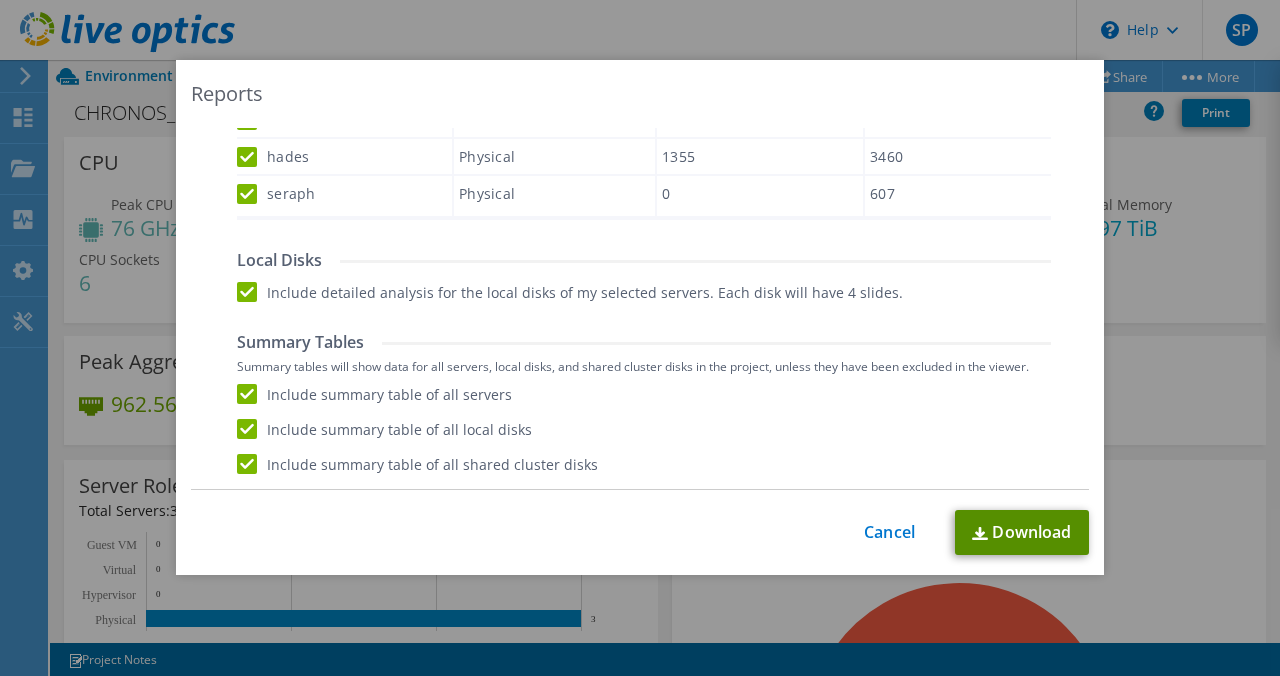 click on "Download" at bounding box center [1022, 532] 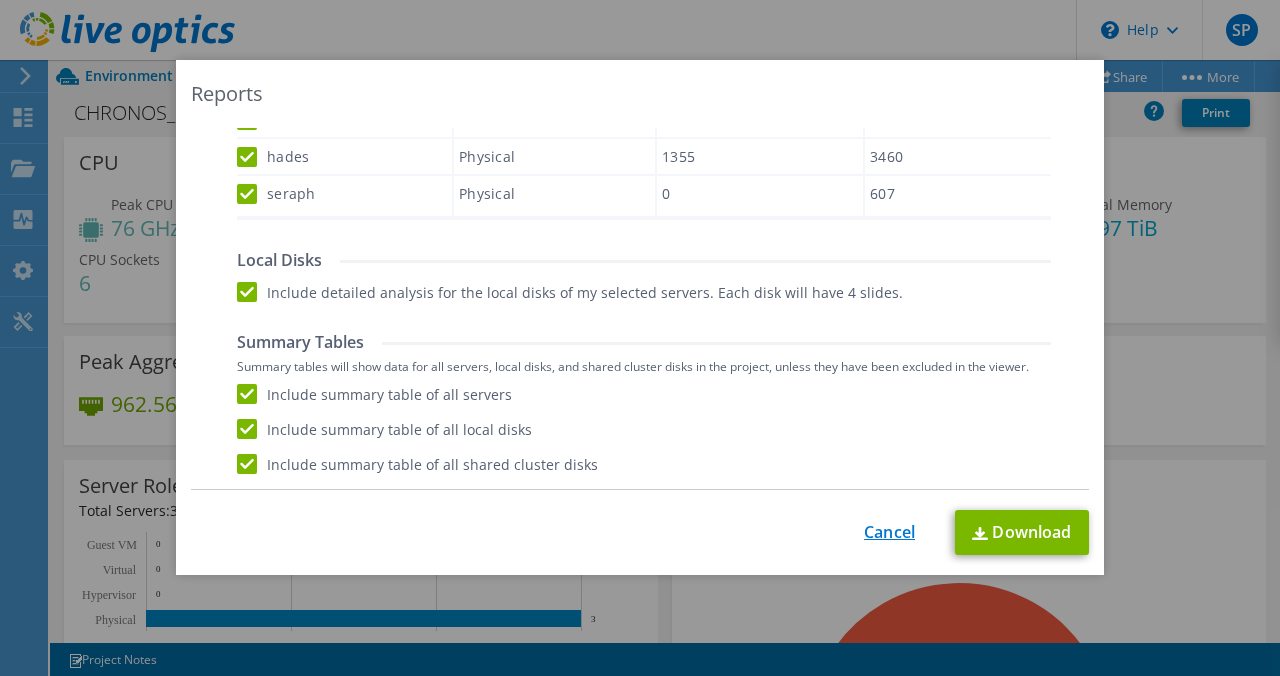 click on "Cancel" at bounding box center [889, 532] 